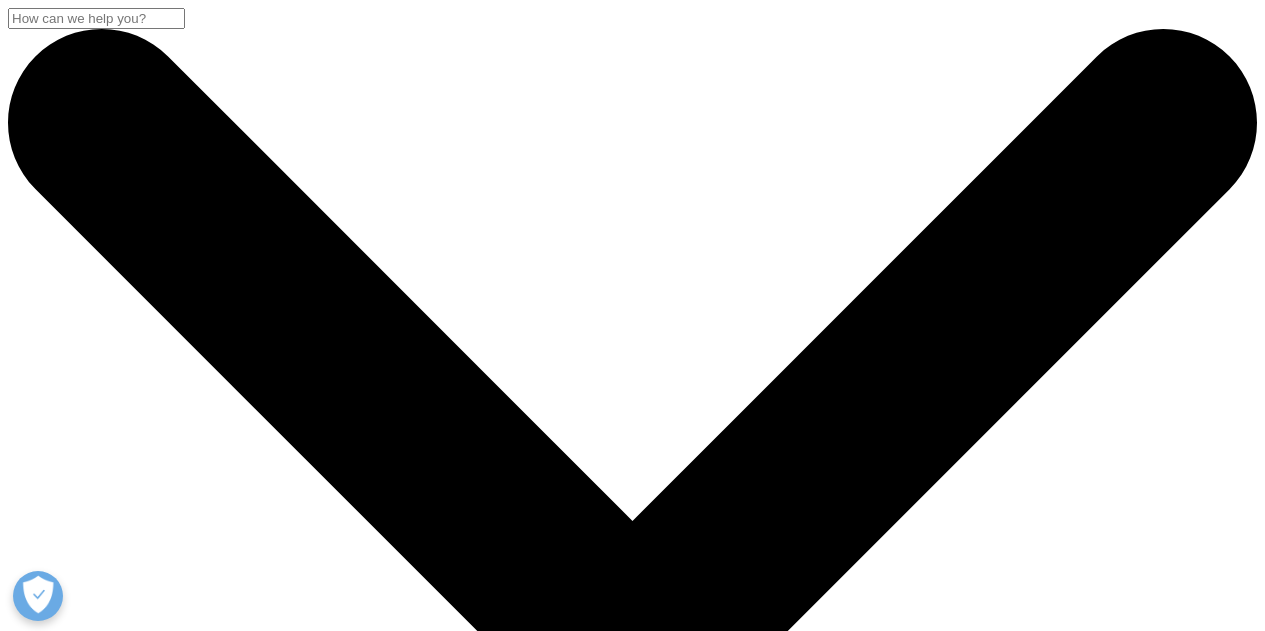 scroll, scrollTop: 1000, scrollLeft: 0, axis: vertical 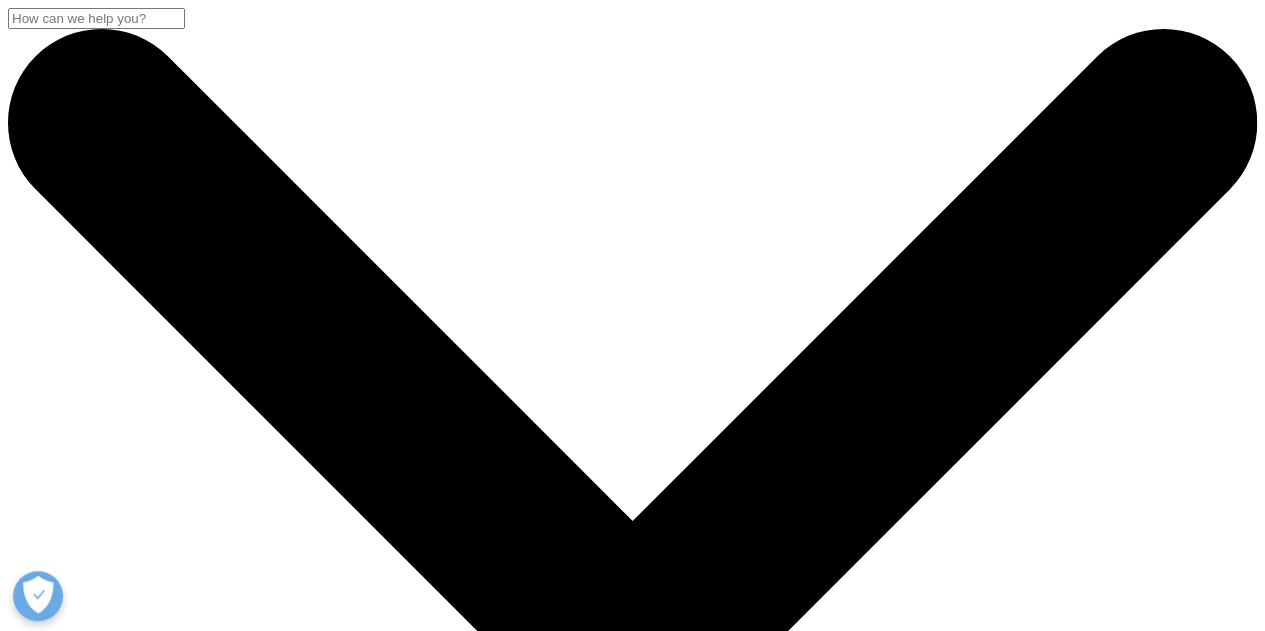 click on "Choose a Region" at bounding box center [74, 3798] 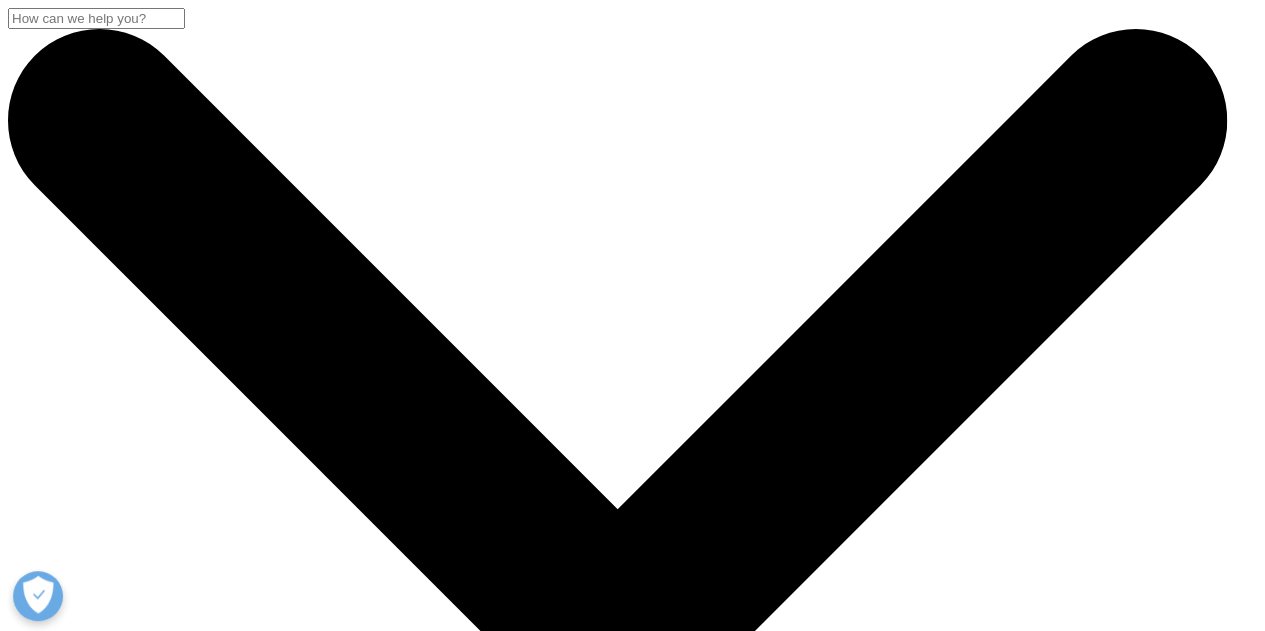 scroll, scrollTop: 900, scrollLeft: 0, axis: vertical 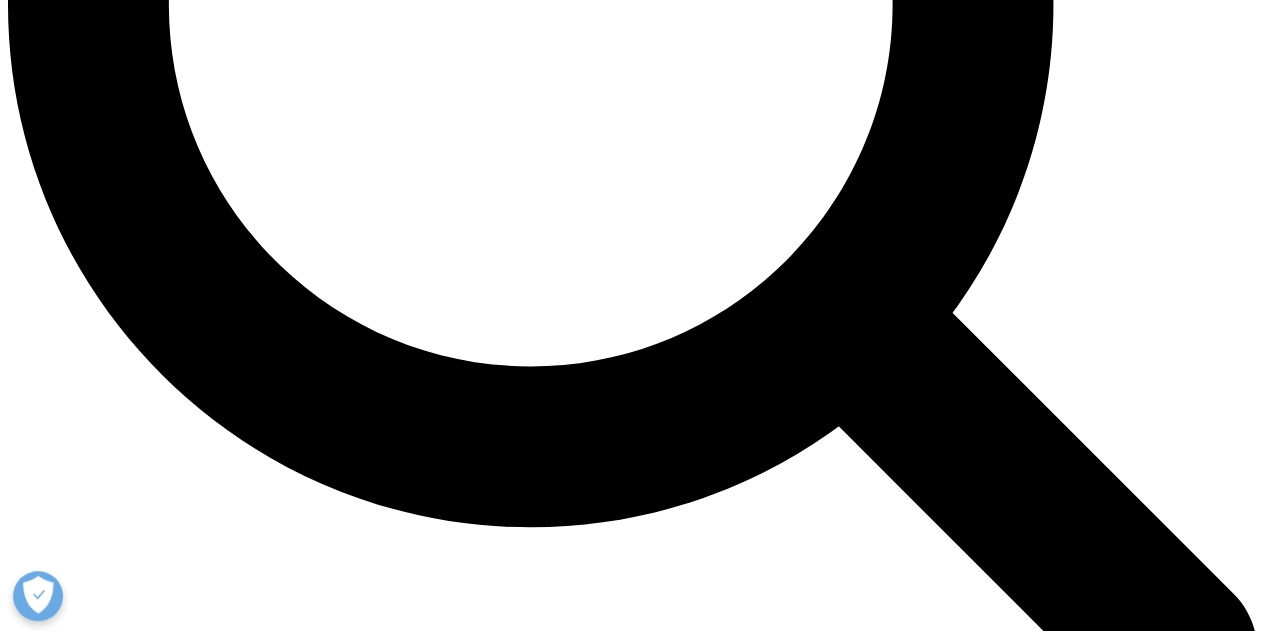click on "Global Trends in R&D 2025: Markers and Metrics
This annual report assesses the trends in new drug approvals and launches, overall pipeline activity, the number of initiated clinical trials, the status of R&D funding, and more.
Key findings for 2025
R&D funding has increased
Biopharma funding increased for the second consecutive year
Total large pharma R&D spending continued to increase
Clinical trial start volumes have stabilized
Trial starts have fully returned to pre-pandemic levels
Priorities have continued to shift
Clinical program productivity has increased
Cycle times are stabilizing" at bounding box center [632, 22137] 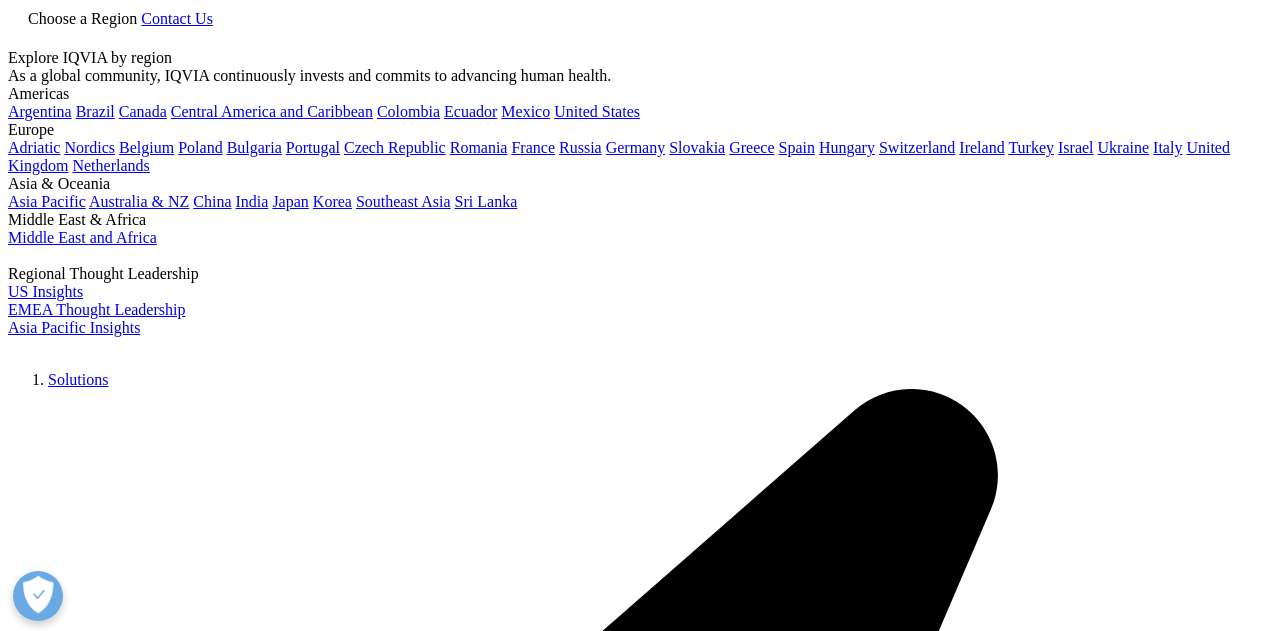 scroll, scrollTop: 300, scrollLeft: 0, axis: vertical 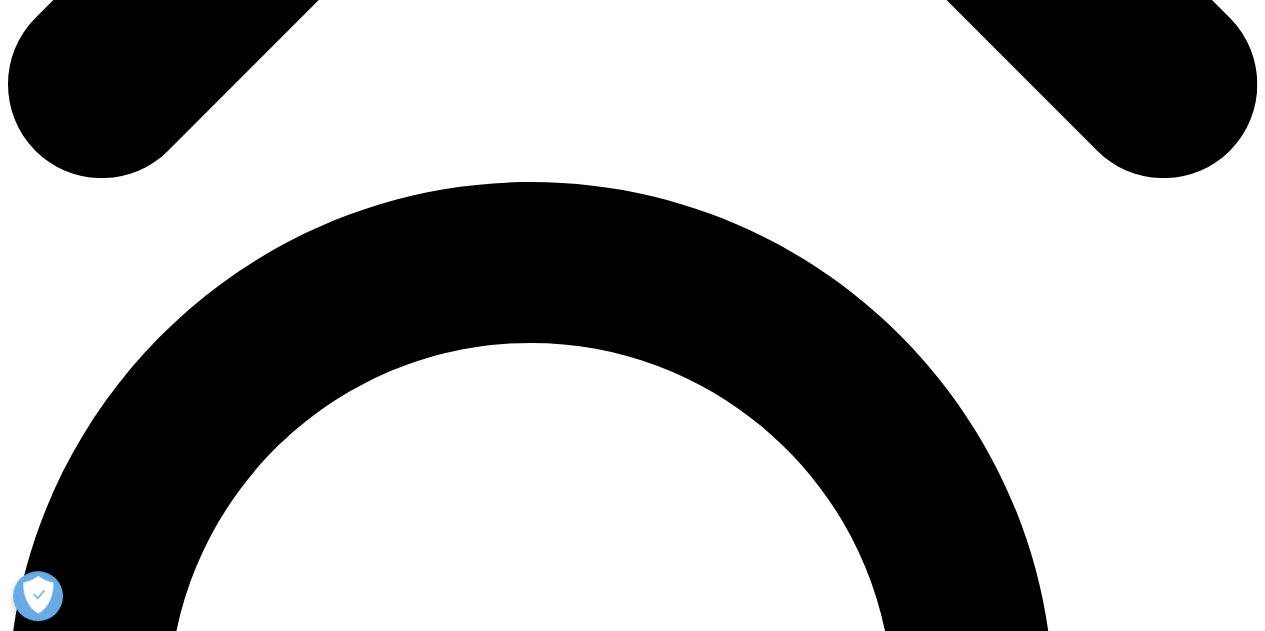 click on "Global Oncology Trends" at bounding box center (127, 20970) 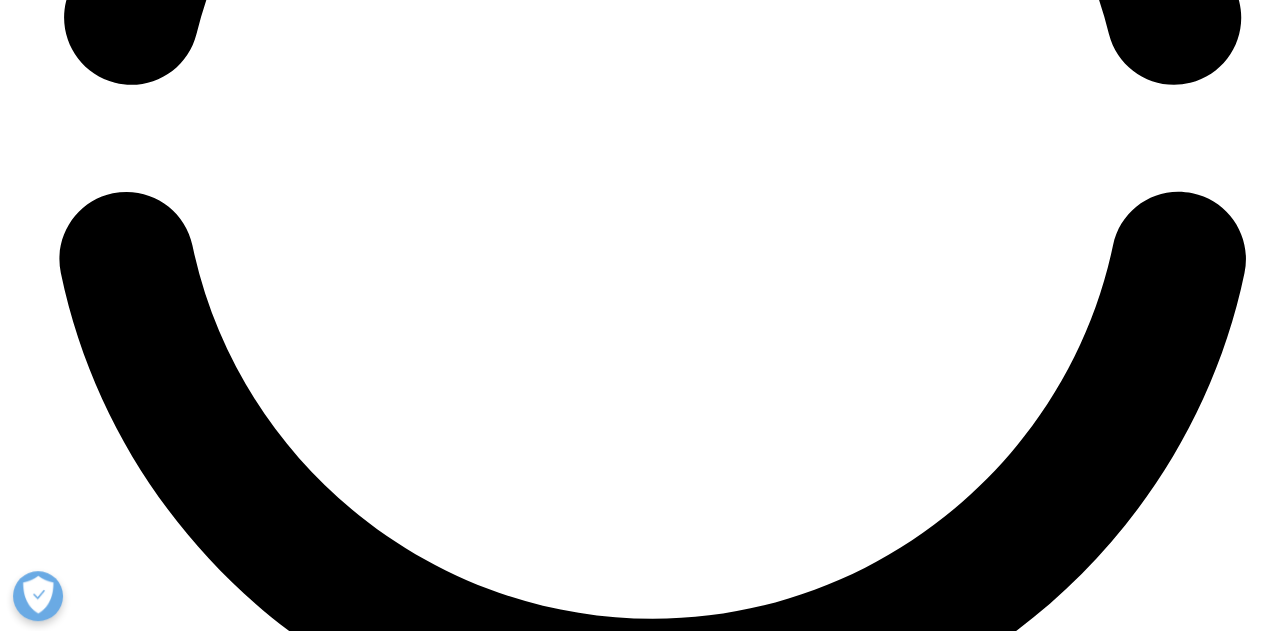 scroll, scrollTop: 8700, scrollLeft: 0, axis: vertical 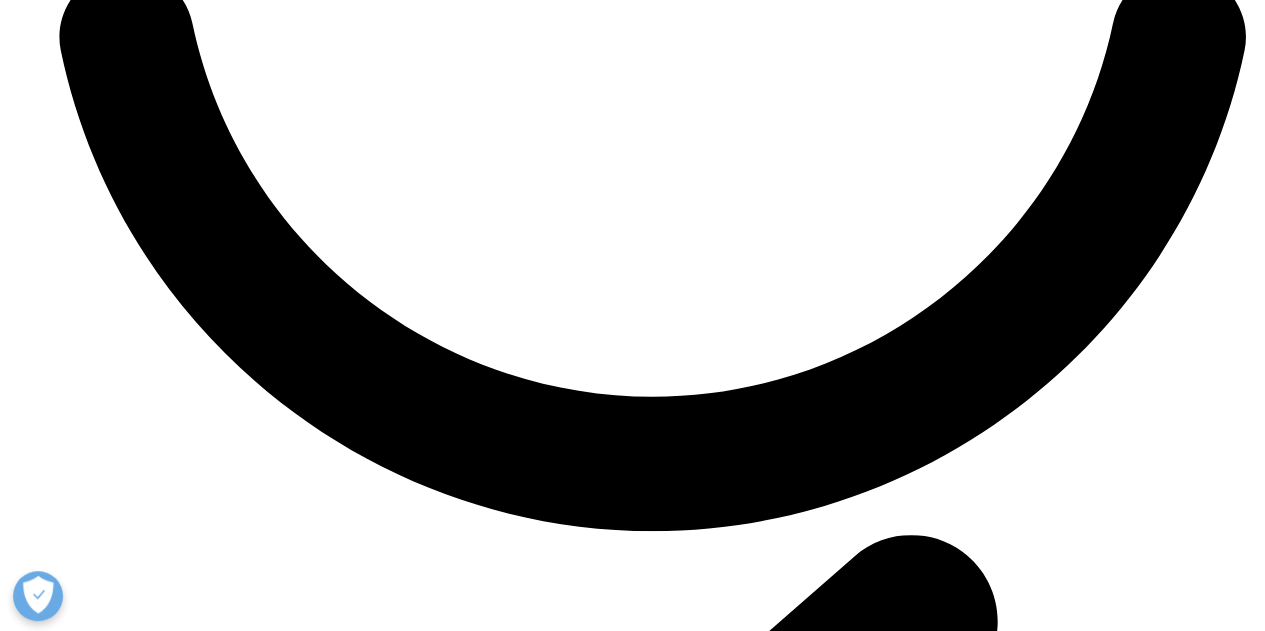 click on "Read report" at bounding box center [45, 18600] 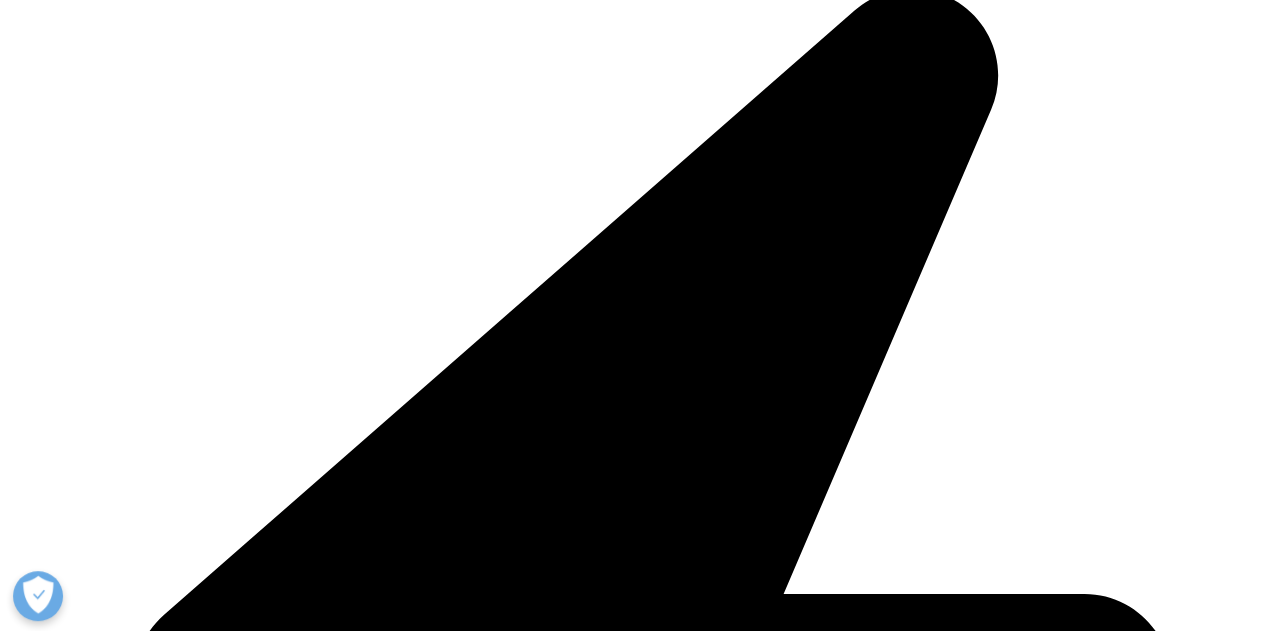 scroll, scrollTop: 400, scrollLeft: 0, axis: vertical 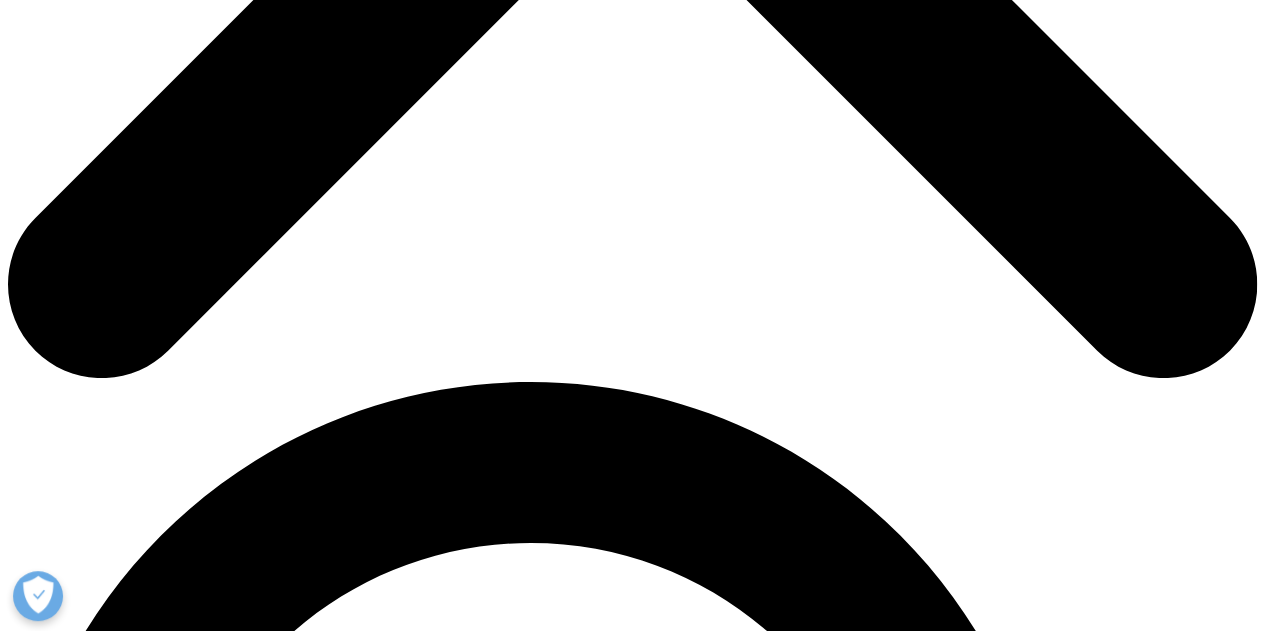 click on "First Name" at bounding box center [172, 21147] 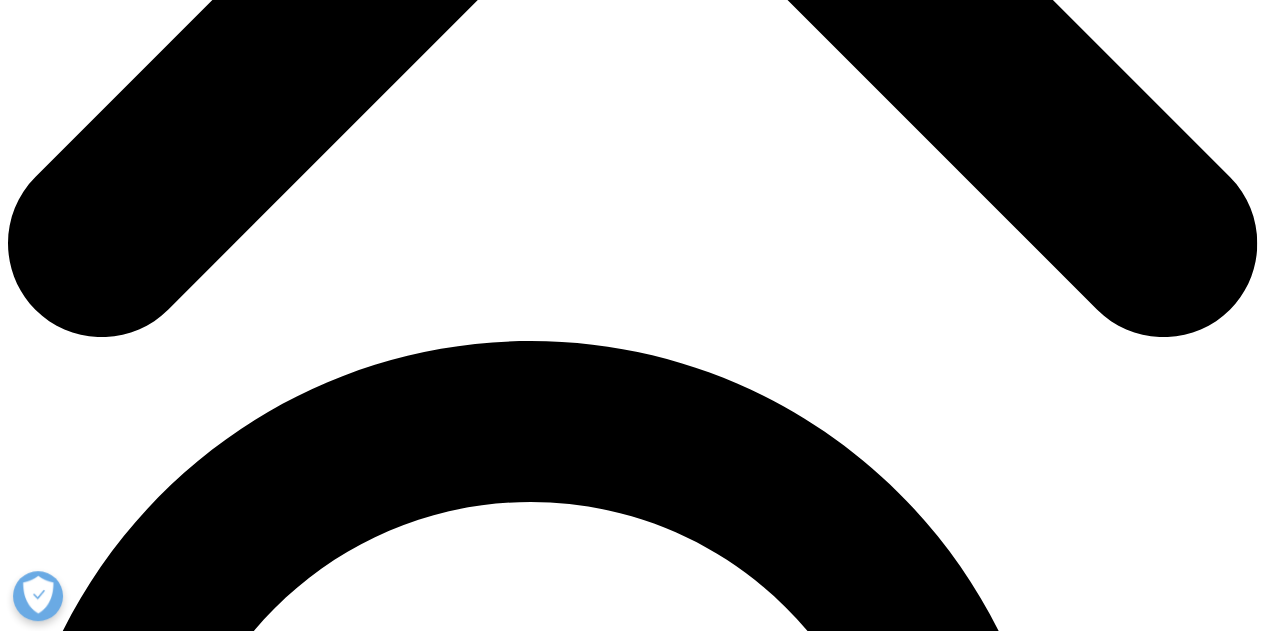 scroll, scrollTop: 1000, scrollLeft: 0, axis: vertical 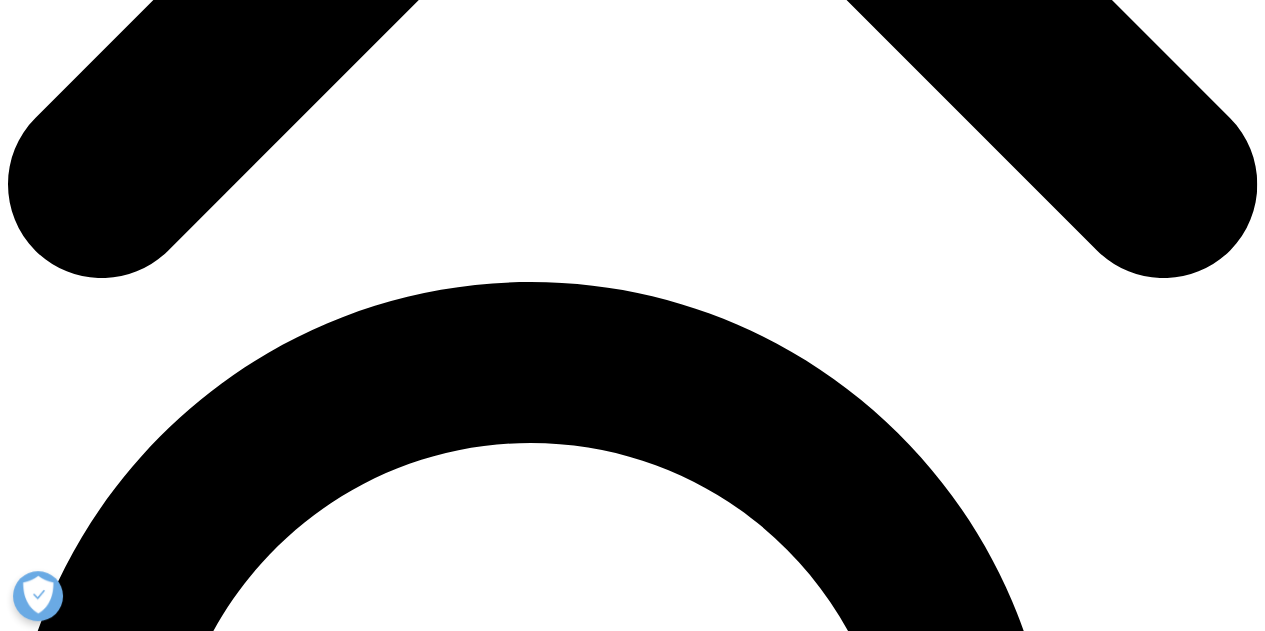 click on "Subscribe to Receive Institute Reports - by selecting this box, I consent to receiving IQVIA Institute reports by email." at bounding box center (395, 28576) 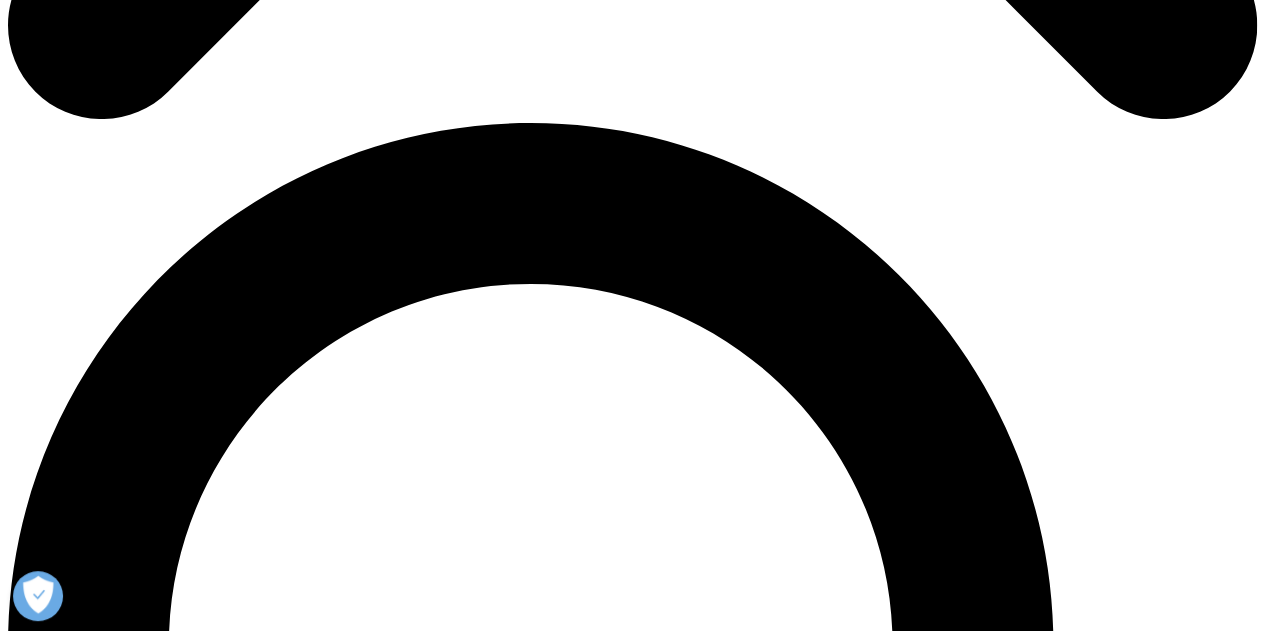 scroll, scrollTop: 1200, scrollLeft: 0, axis: vertical 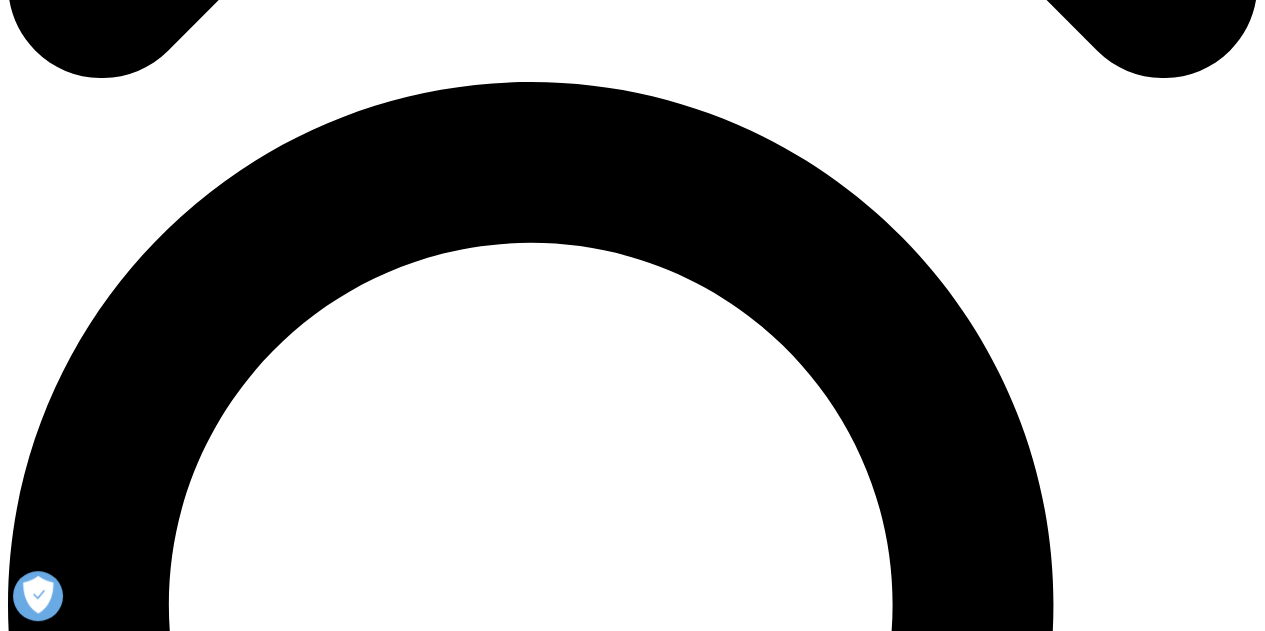 click on "Opt-in - by selecting this box, I consent to receiving marketing communications and information about IQVIA's offering by email." at bounding box center [435, 28400] 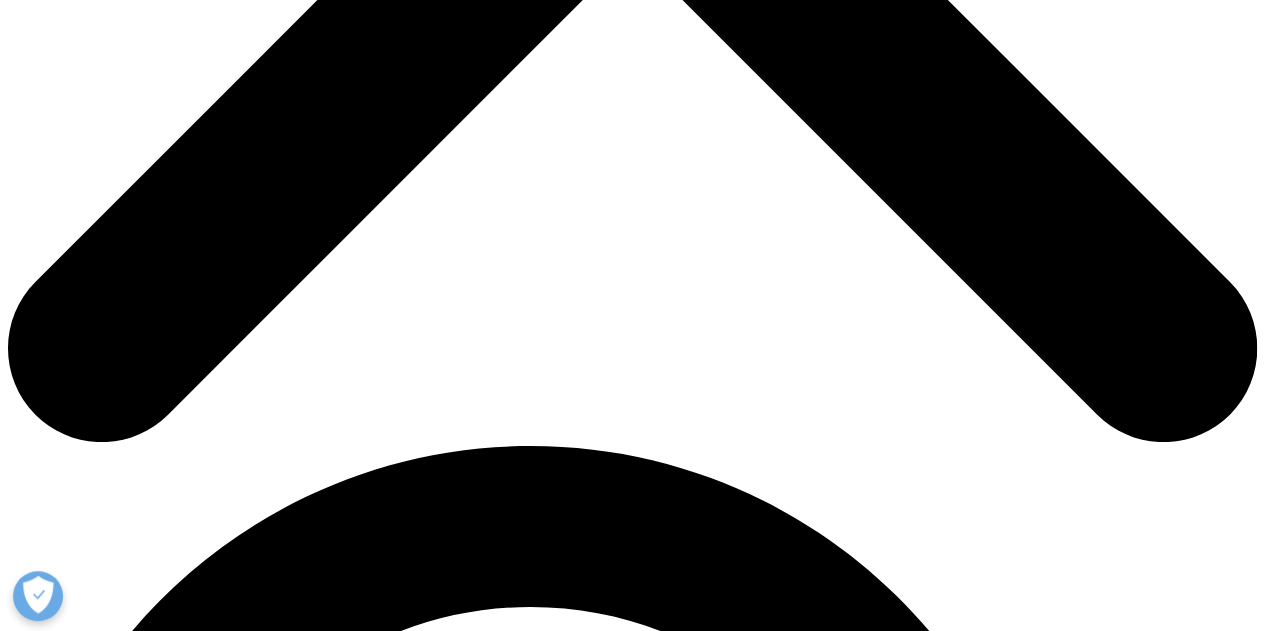 scroll, scrollTop: 904, scrollLeft: 0, axis: vertical 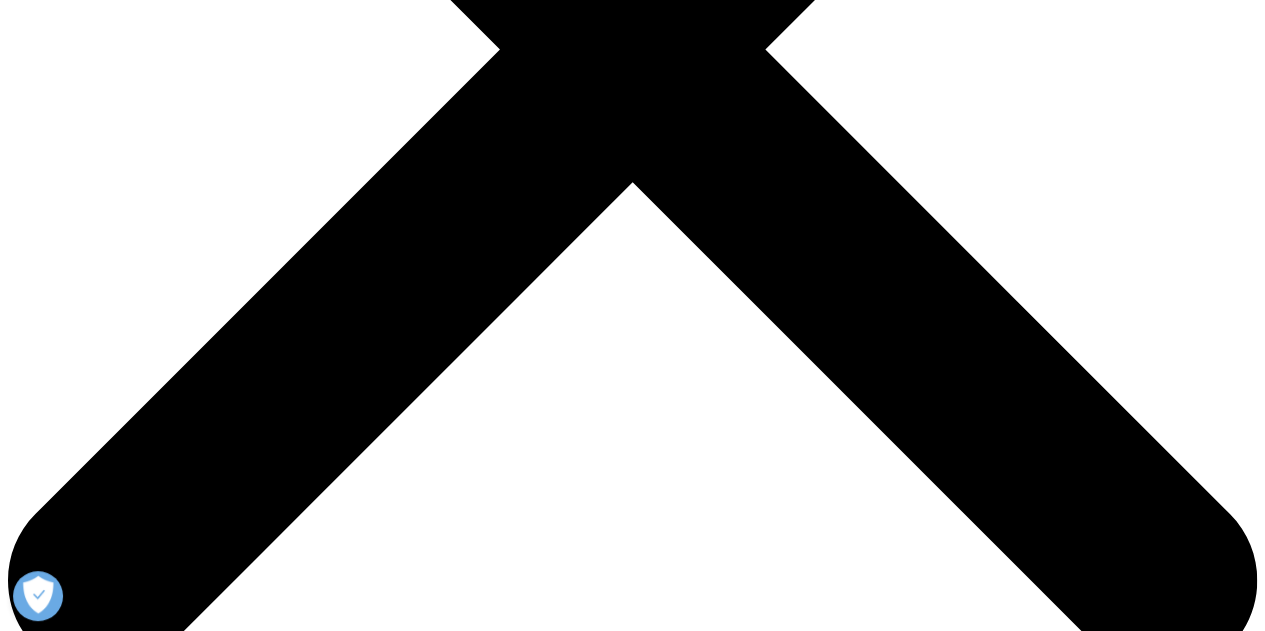 click on "Click here to download" at bounding box center [633, 32526] 